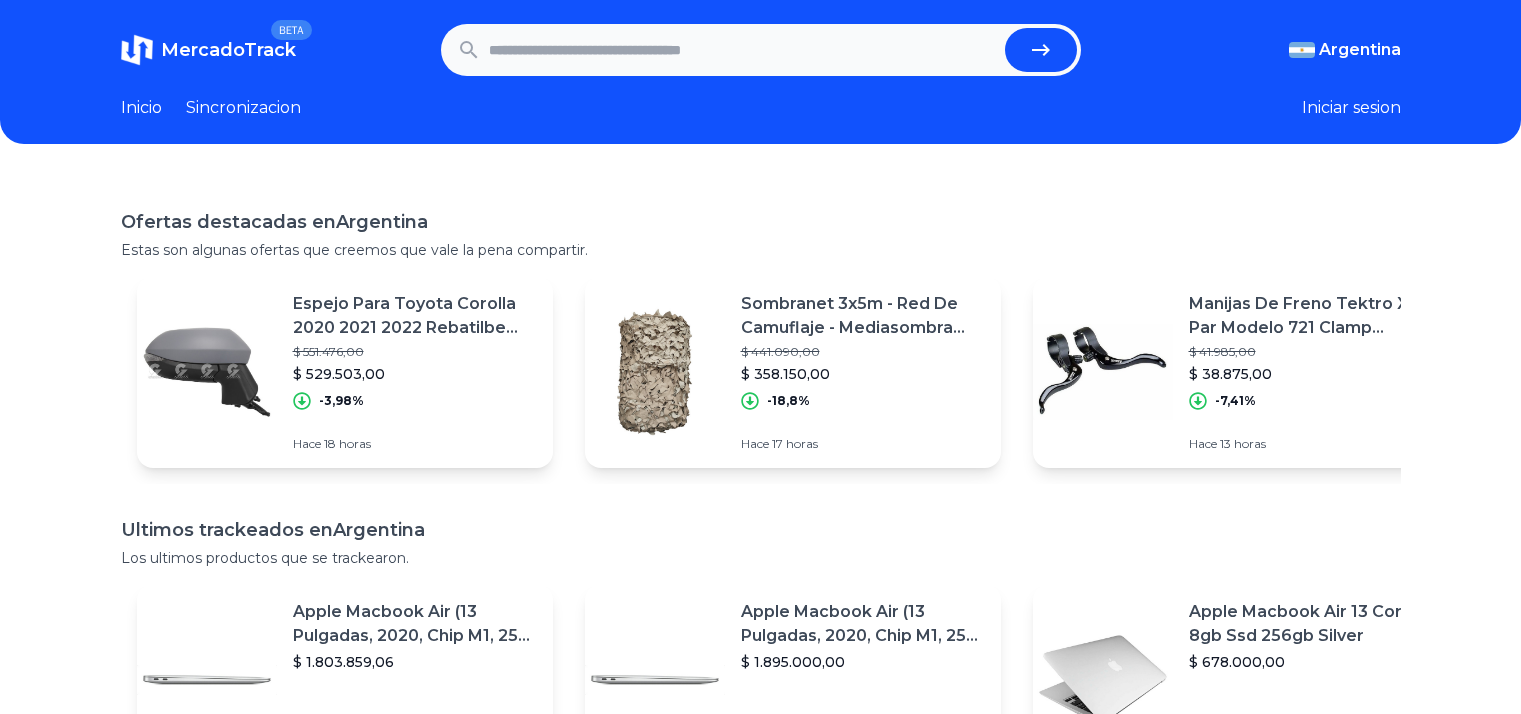 scroll, scrollTop: 0, scrollLeft: 0, axis: both 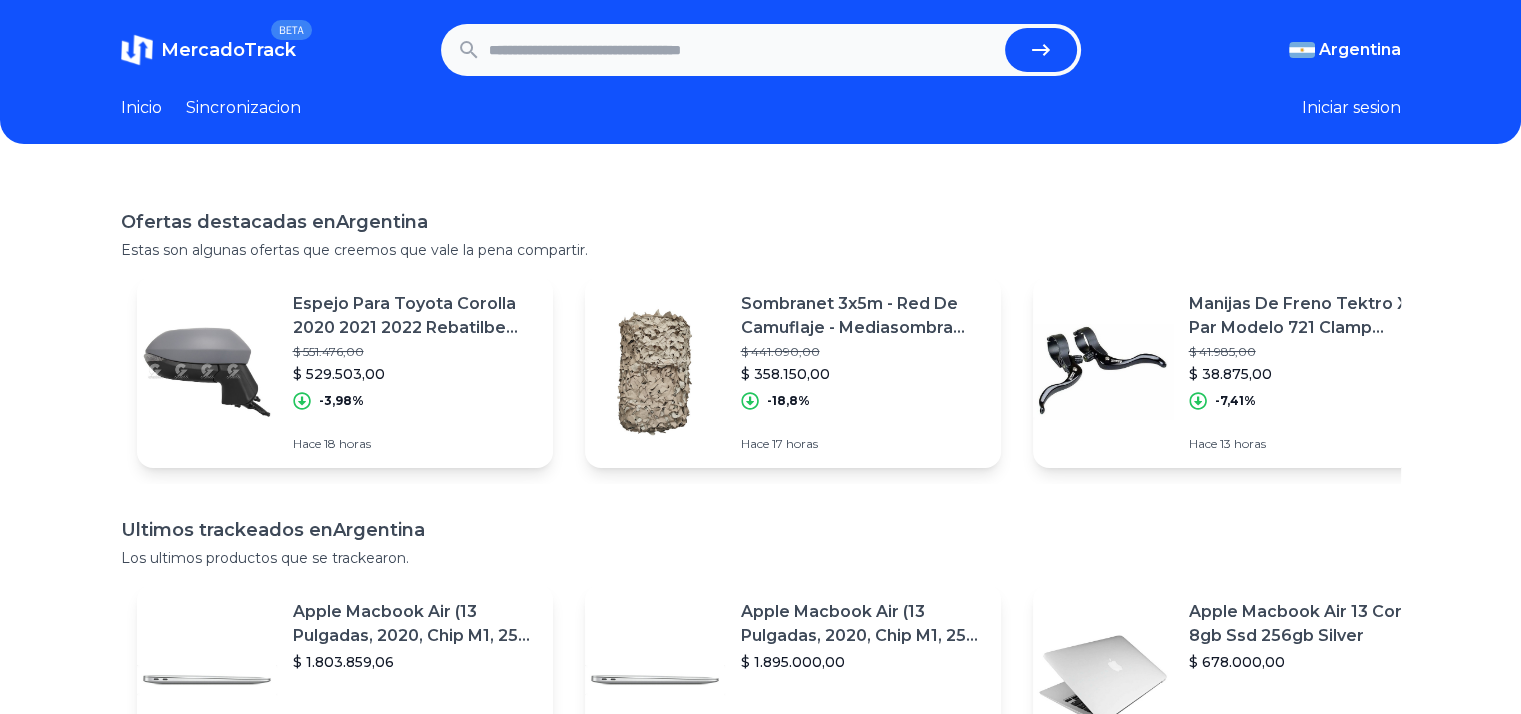 click at bounding box center [743, 50] 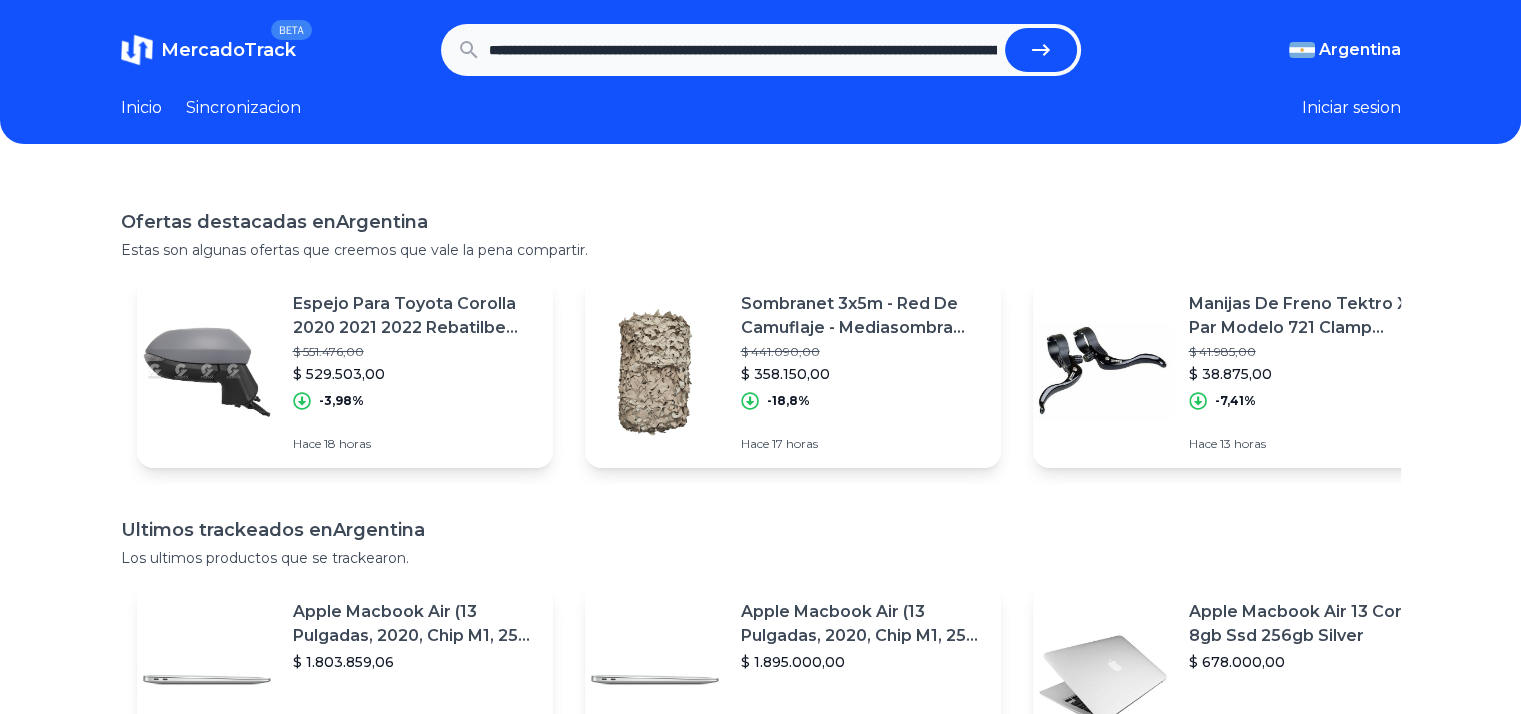scroll, scrollTop: 0, scrollLeft: 1625, axis: horizontal 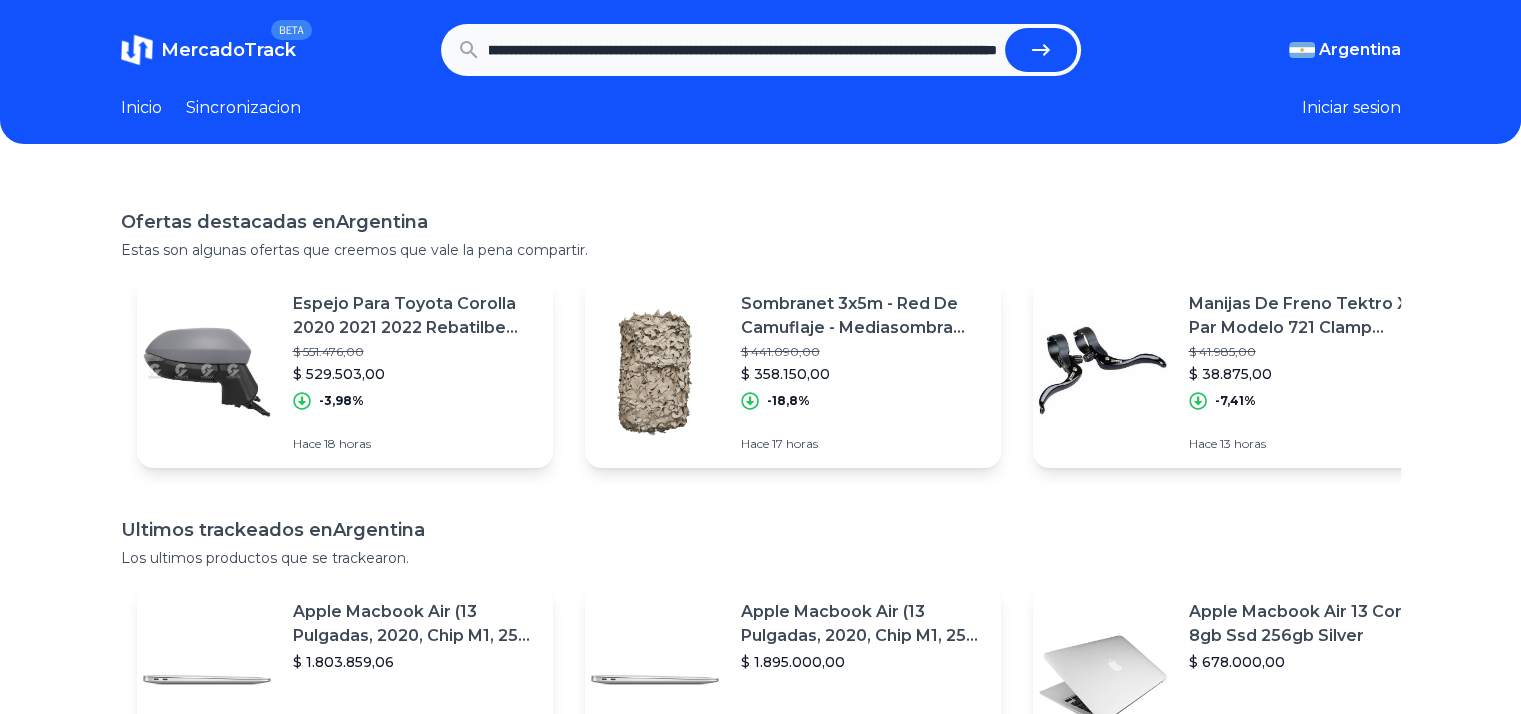 type on "**********" 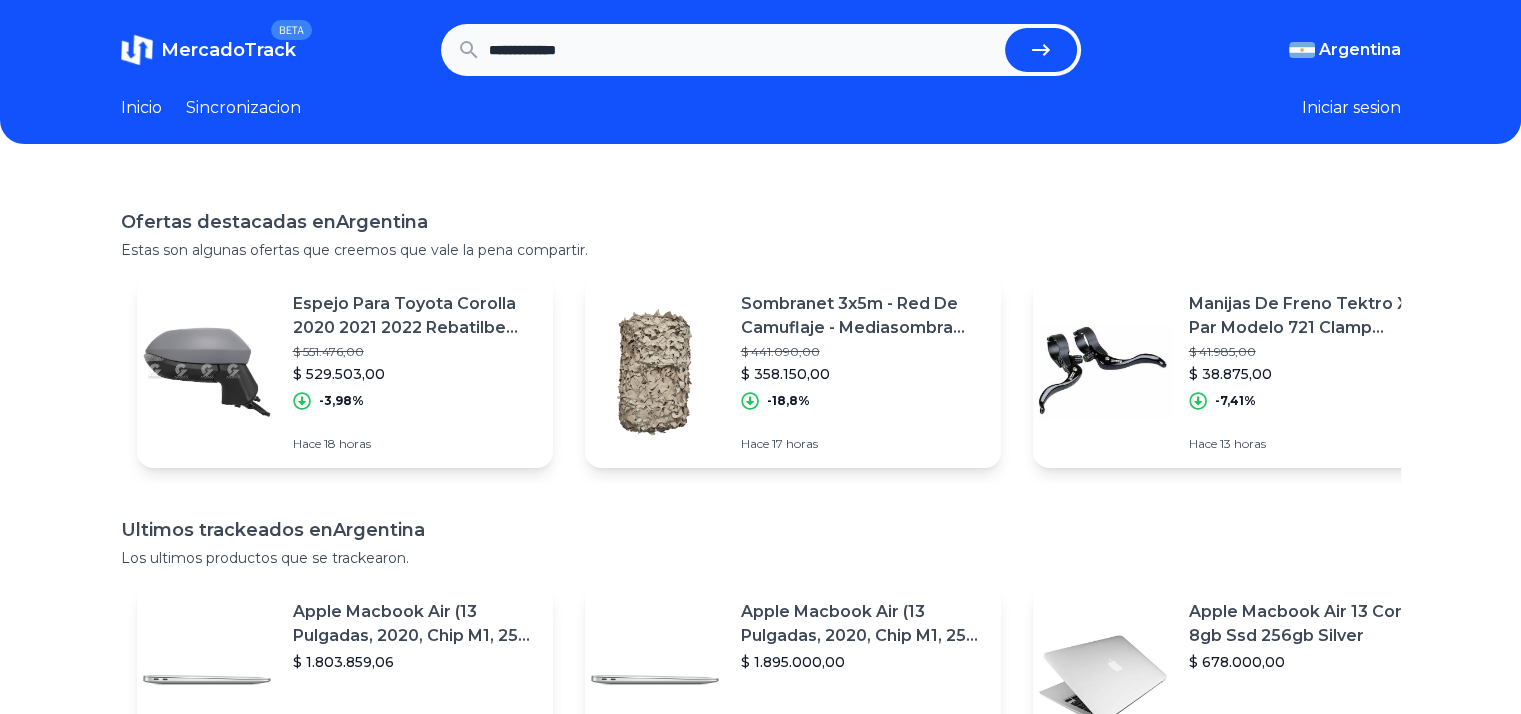 scroll, scrollTop: 0, scrollLeft: 0, axis: both 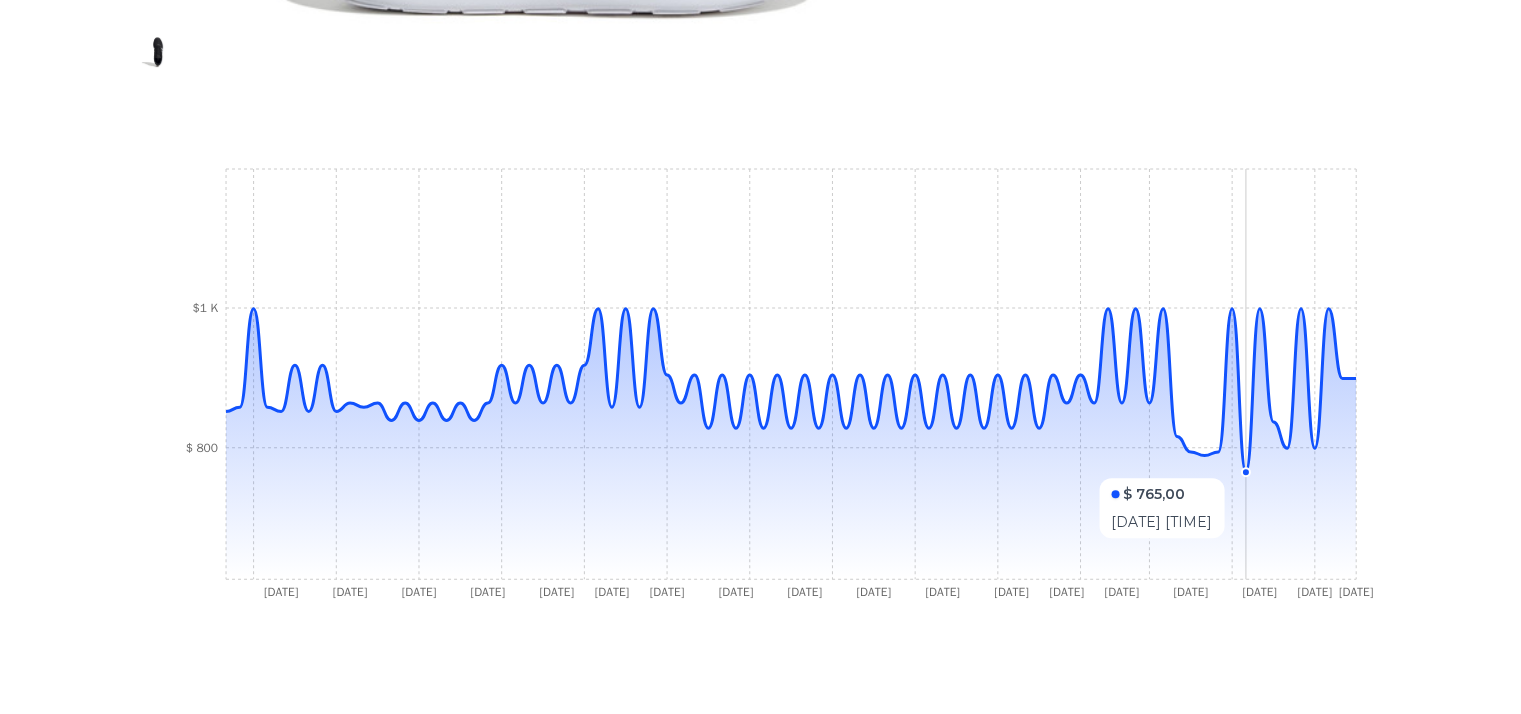 click at bounding box center [1245, 472] 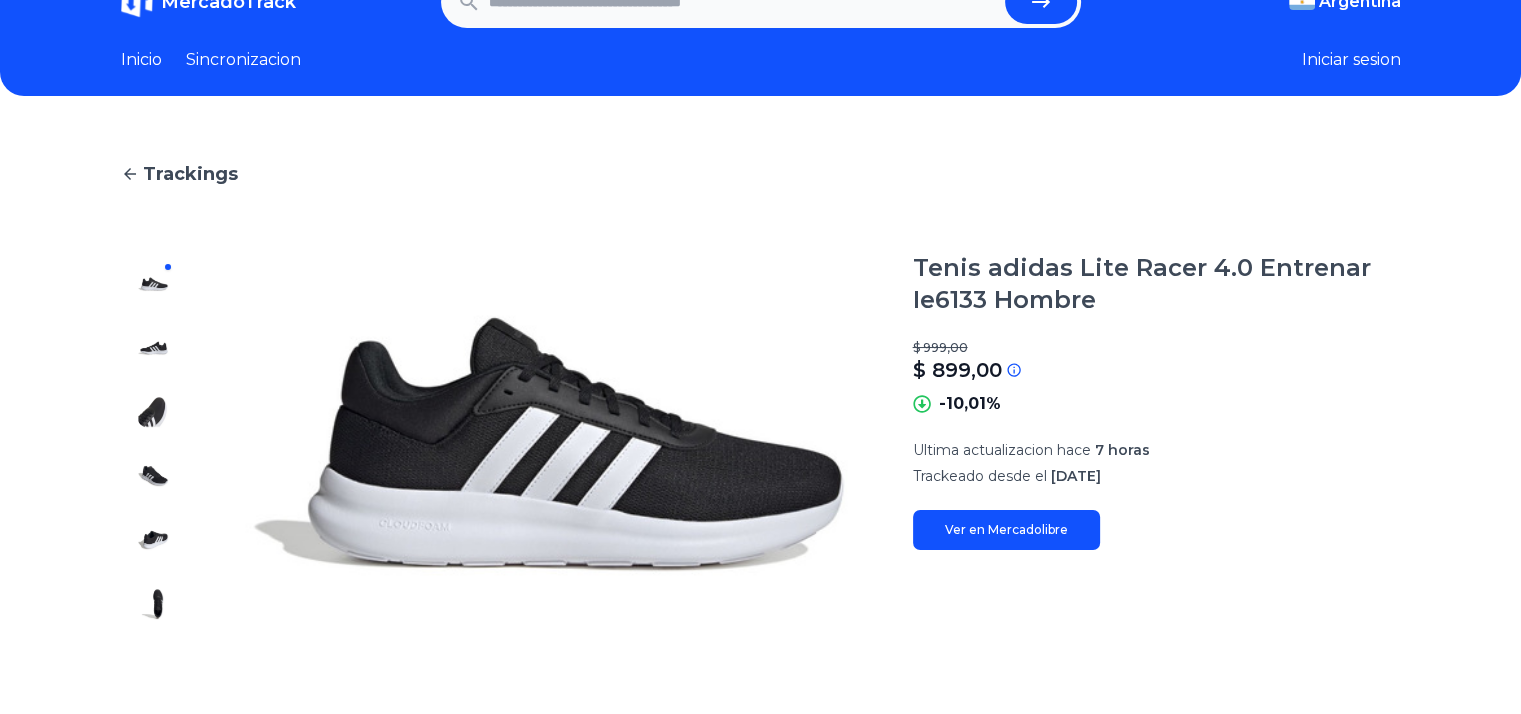 scroll, scrollTop: 0, scrollLeft: 0, axis: both 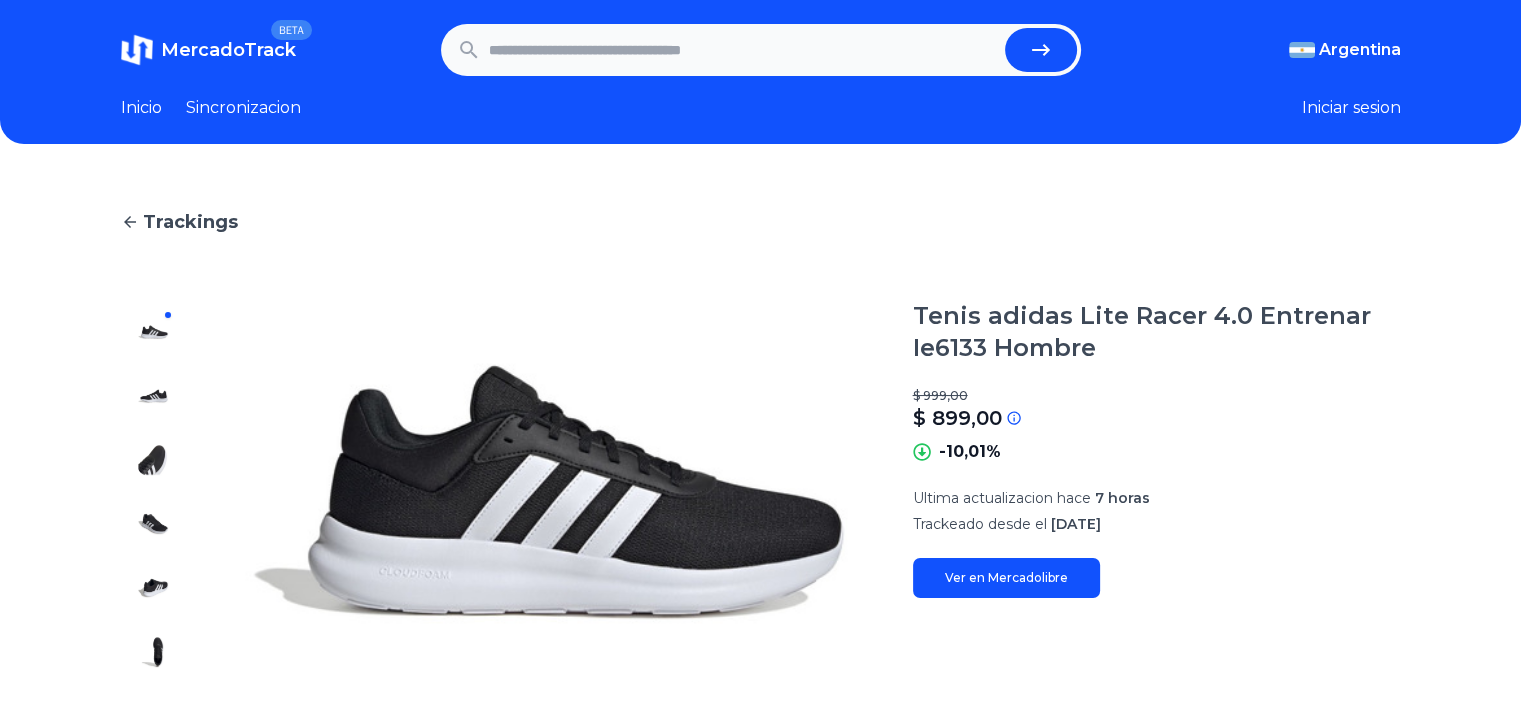 click at bounding box center (743, 50) 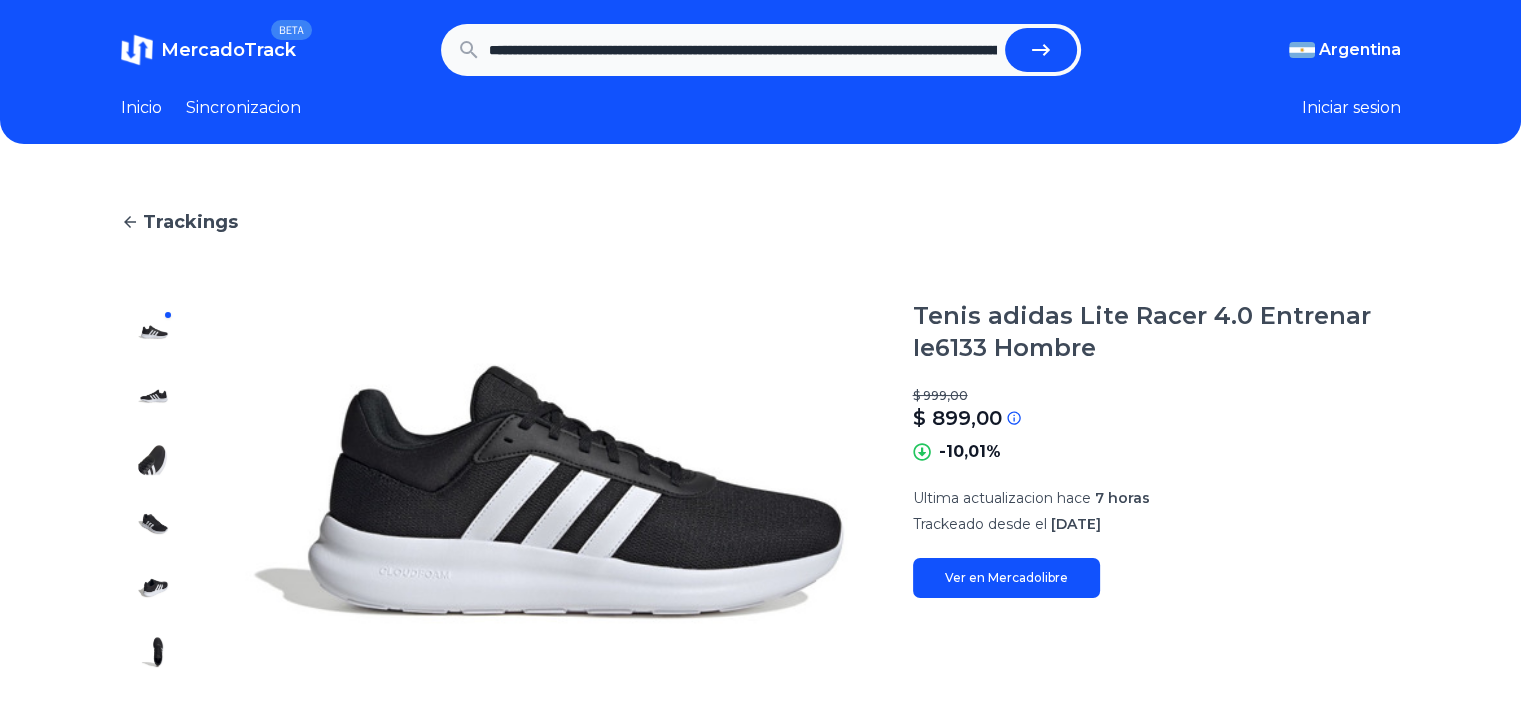 scroll, scrollTop: 0, scrollLeft: 872, axis: horizontal 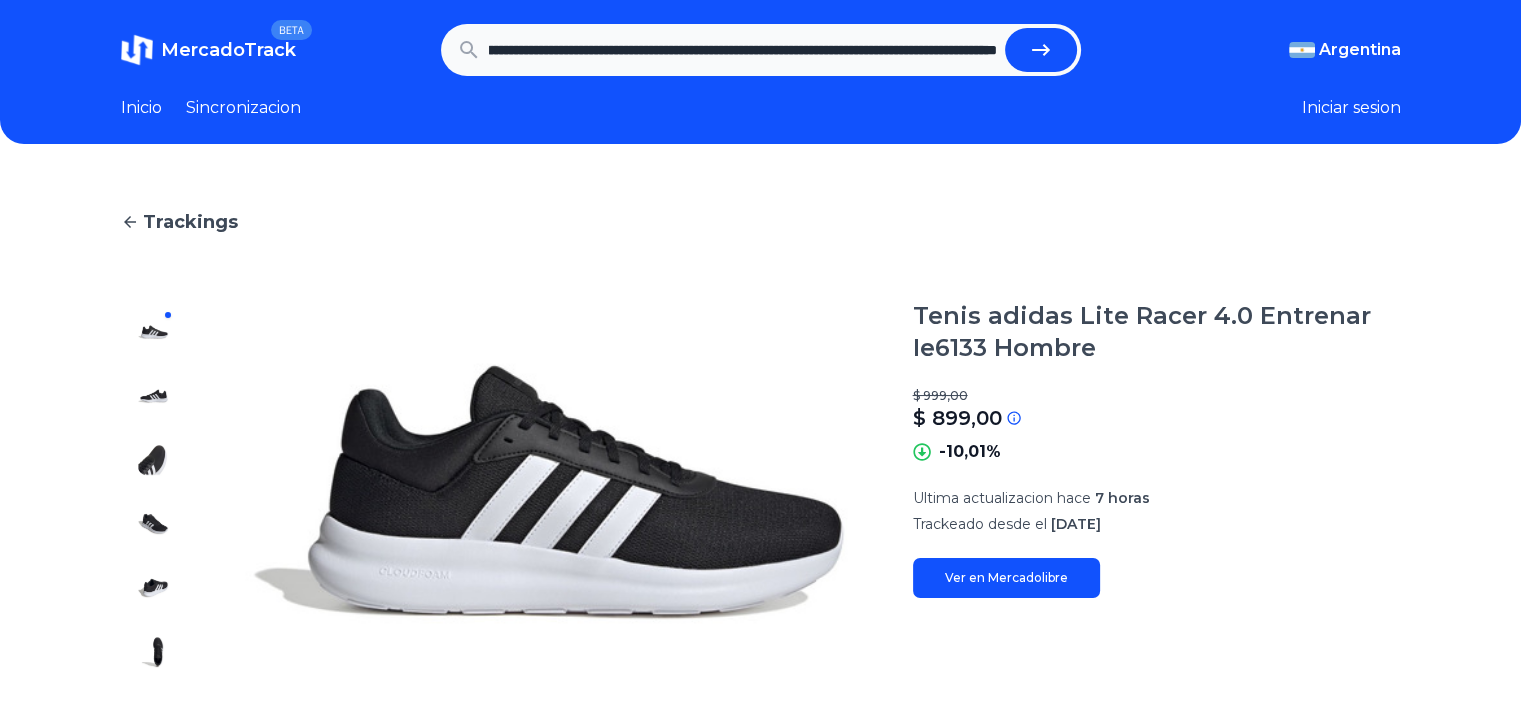 type on "**********" 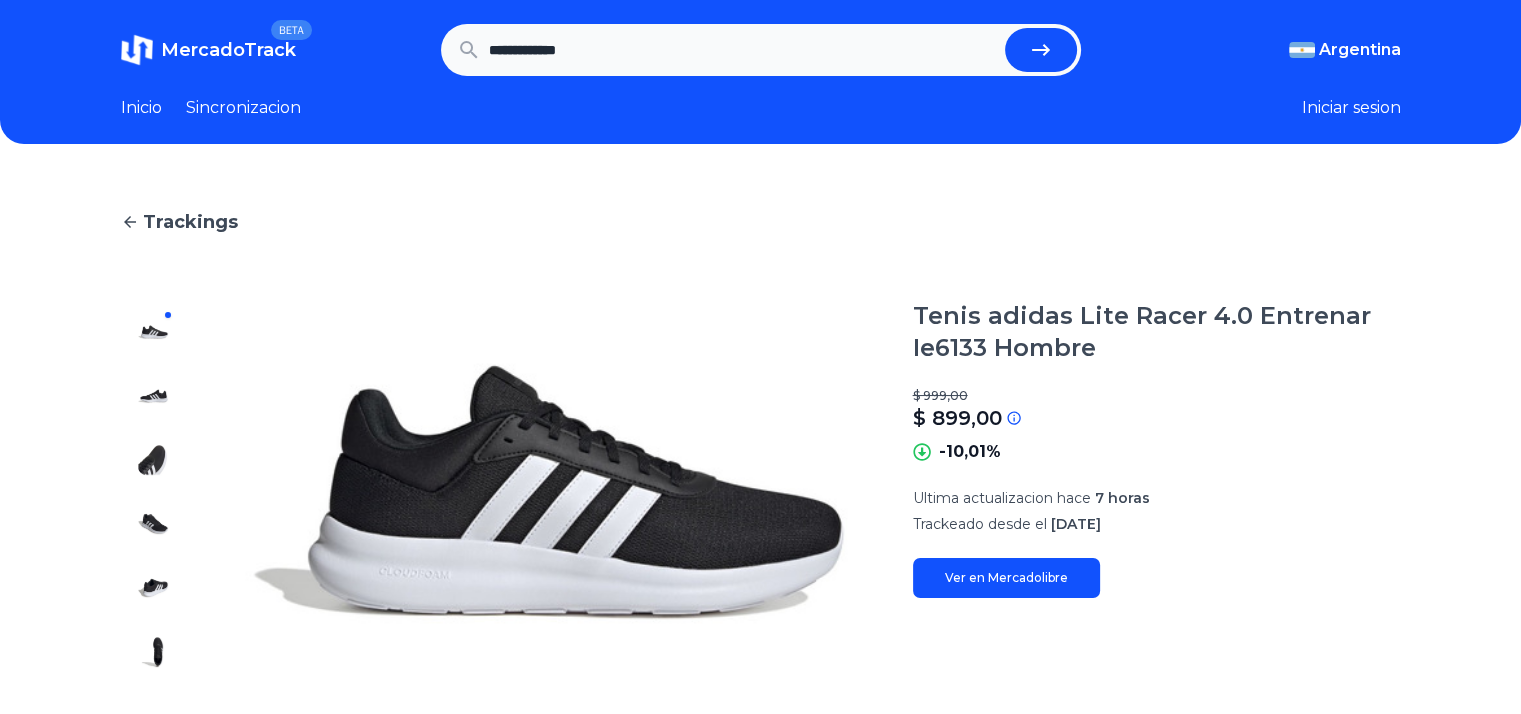 scroll, scrollTop: 0, scrollLeft: 0, axis: both 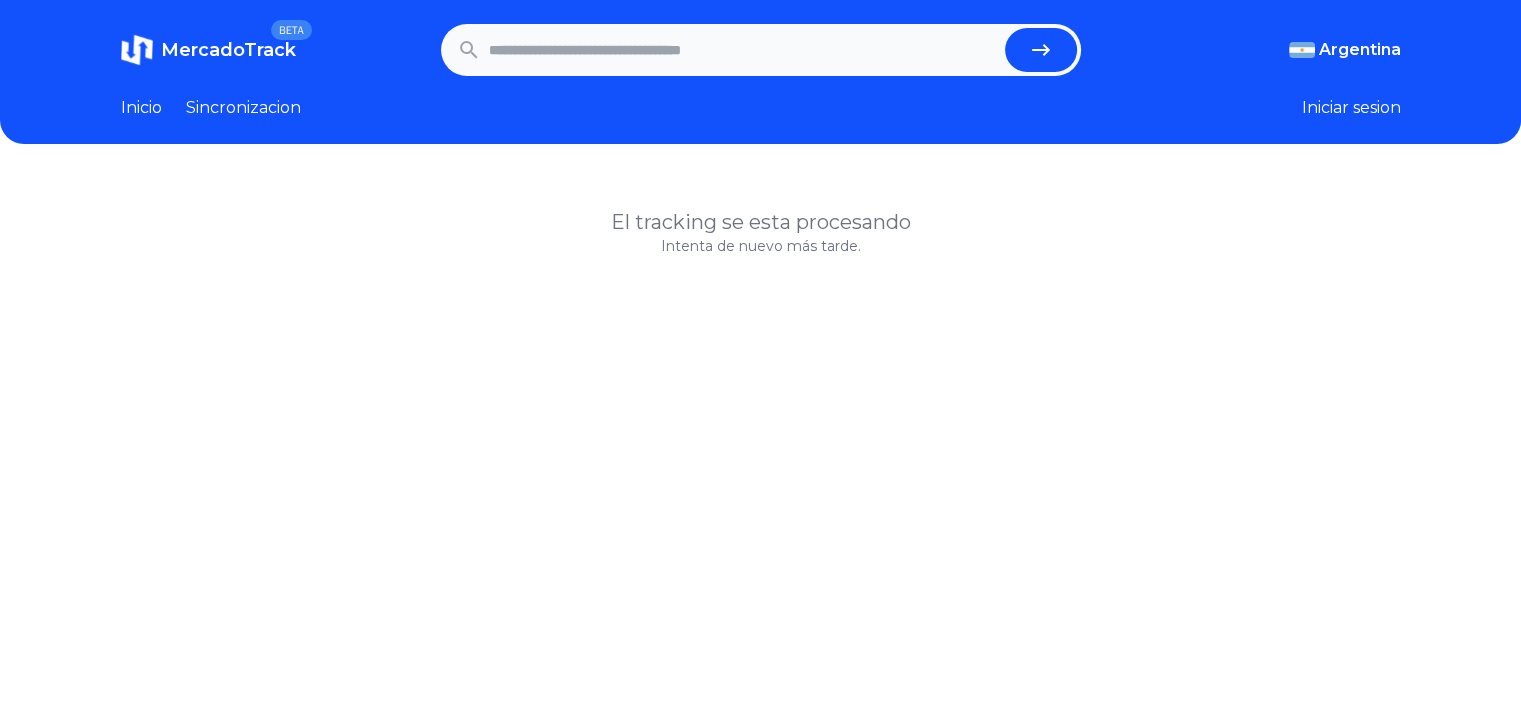 click at bounding box center [743, 50] 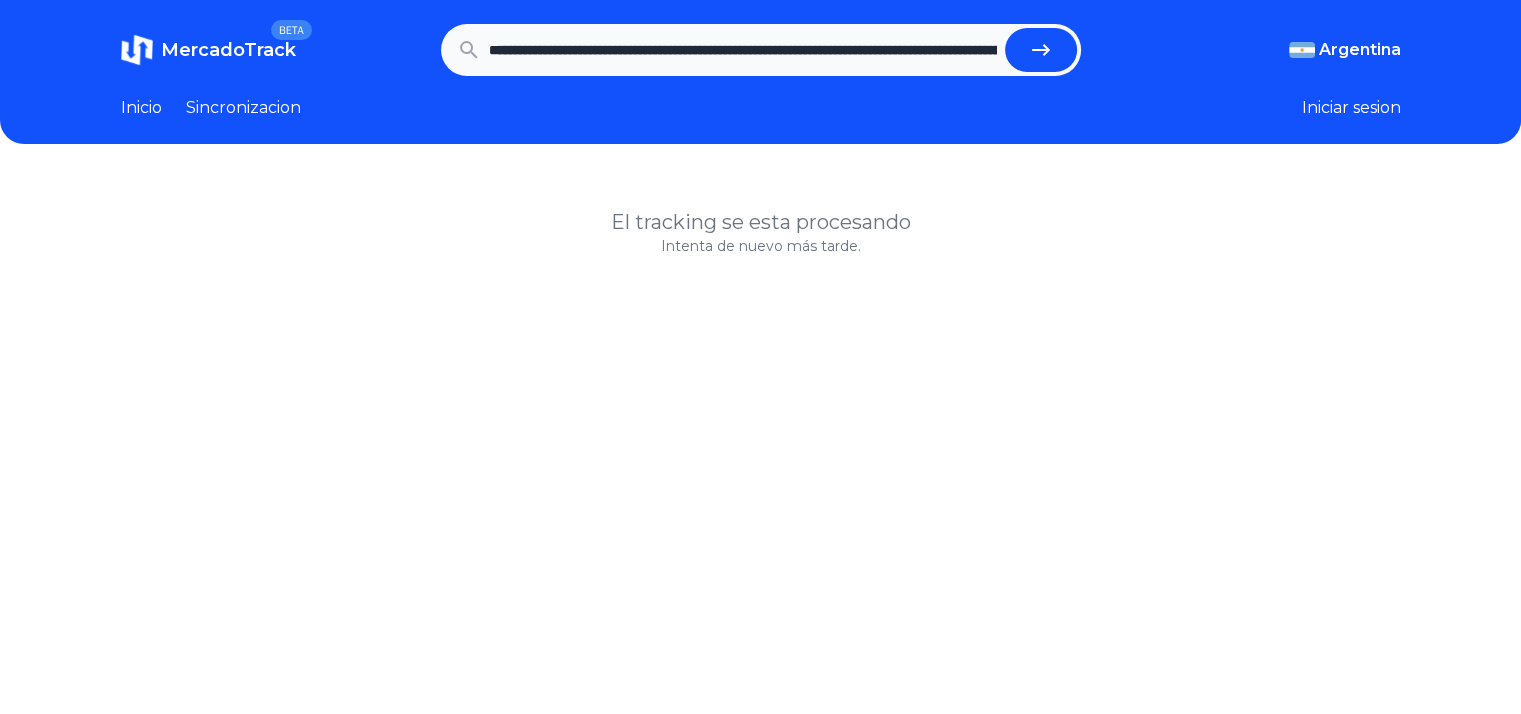 scroll, scrollTop: 0, scrollLeft: 1180, axis: horizontal 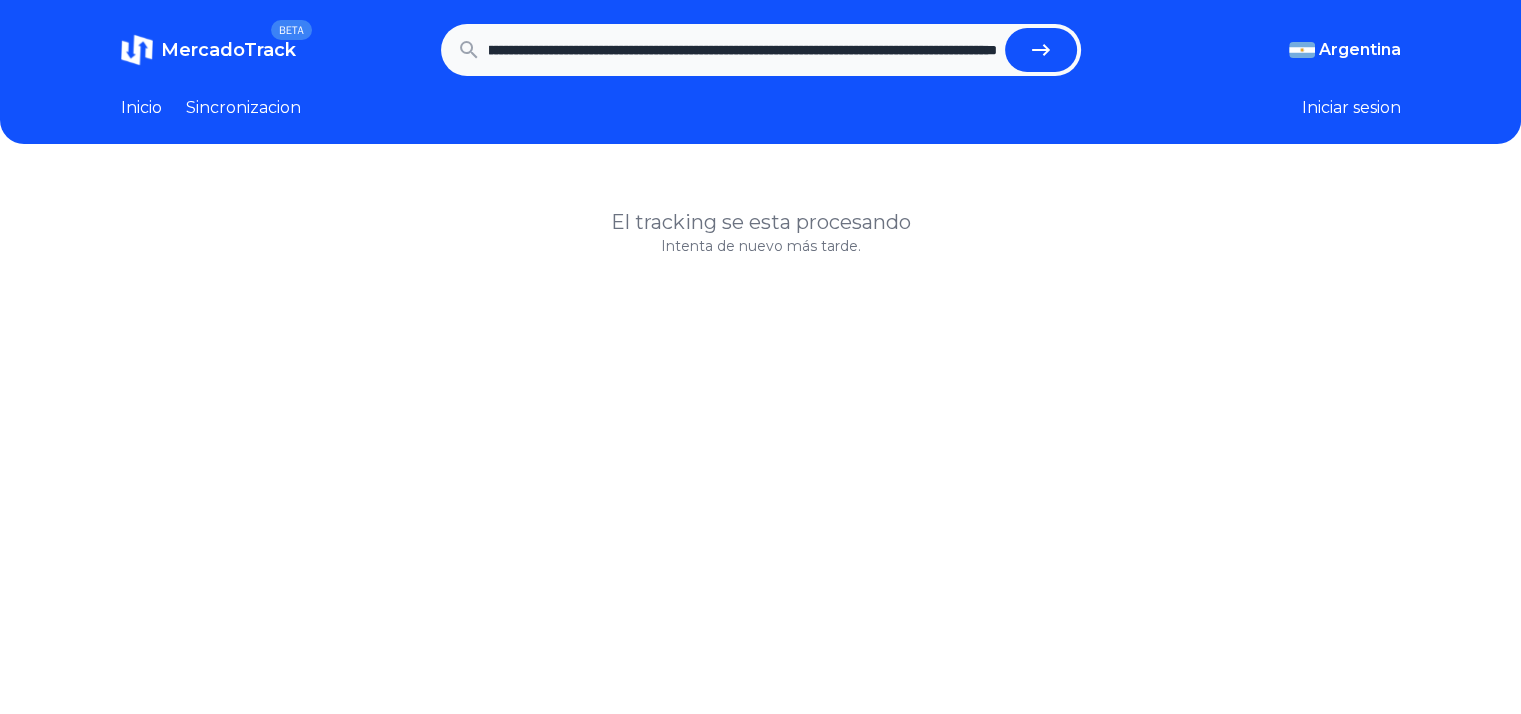 type on "**********" 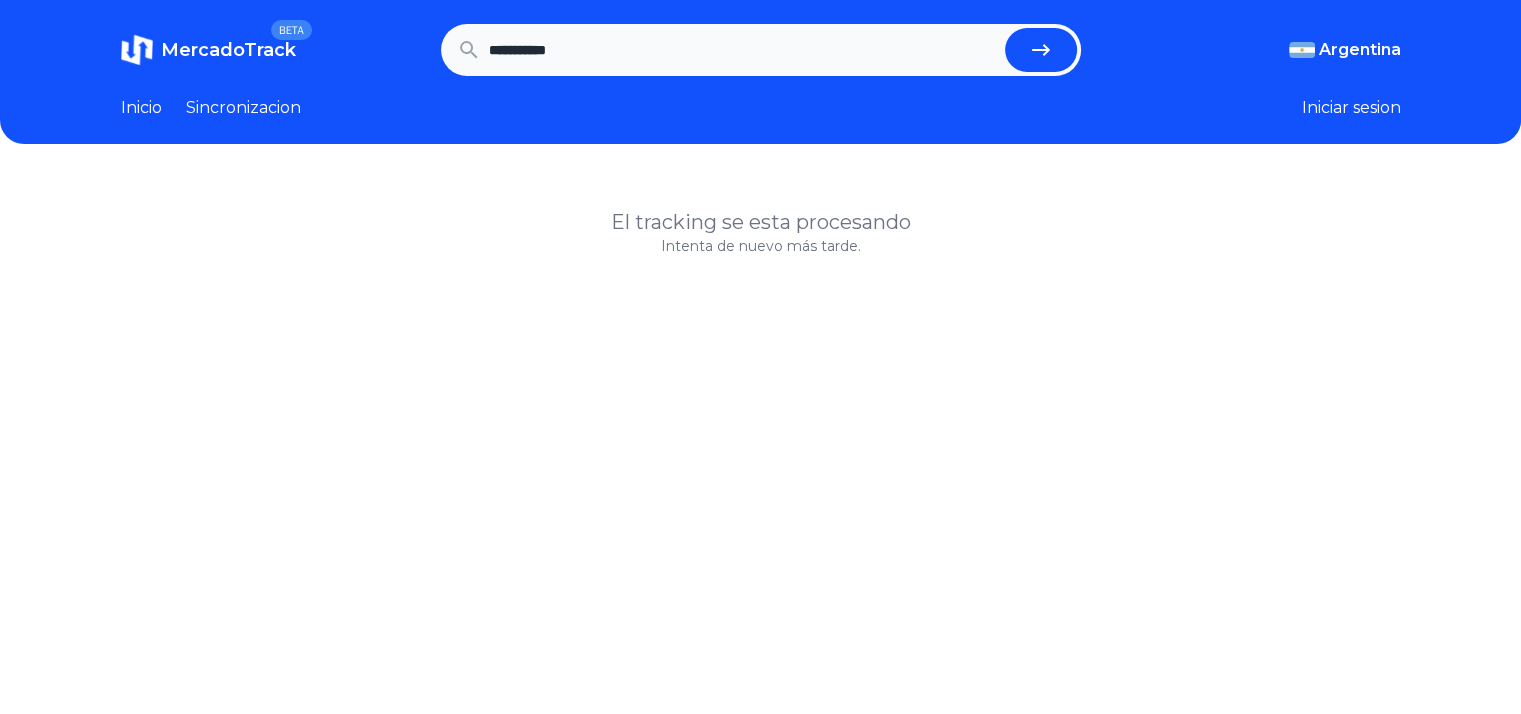 scroll, scrollTop: 0, scrollLeft: 0, axis: both 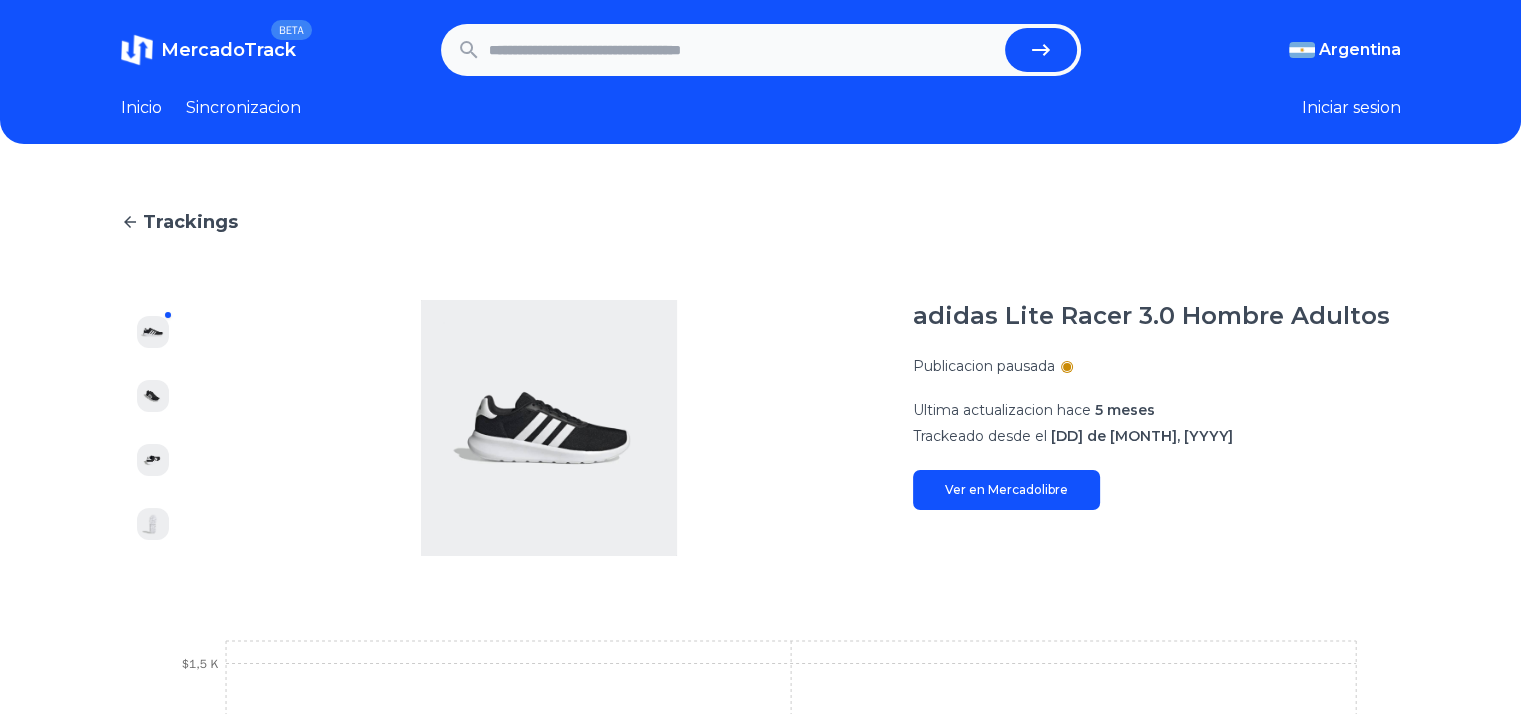 click at bounding box center (743, 50) 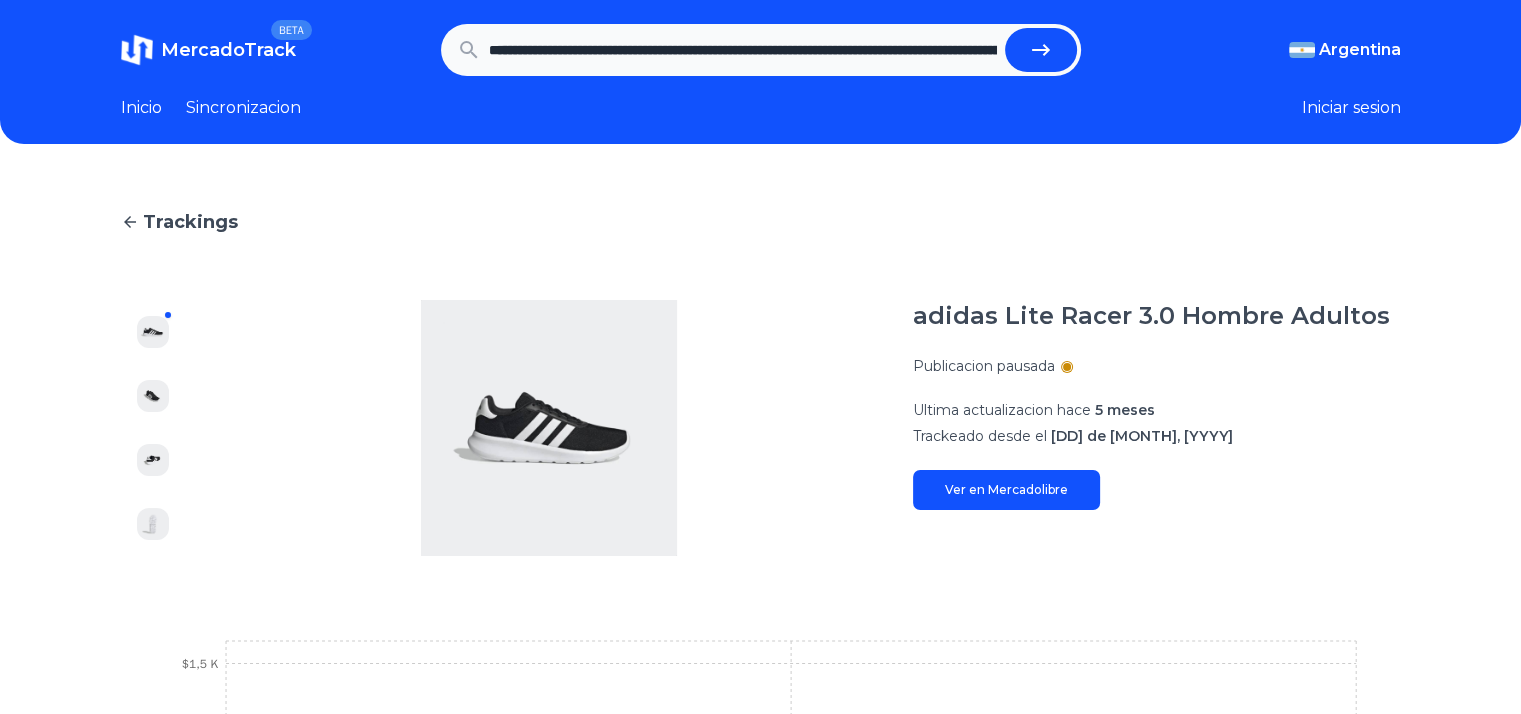scroll, scrollTop: 0, scrollLeft: 872, axis: horizontal 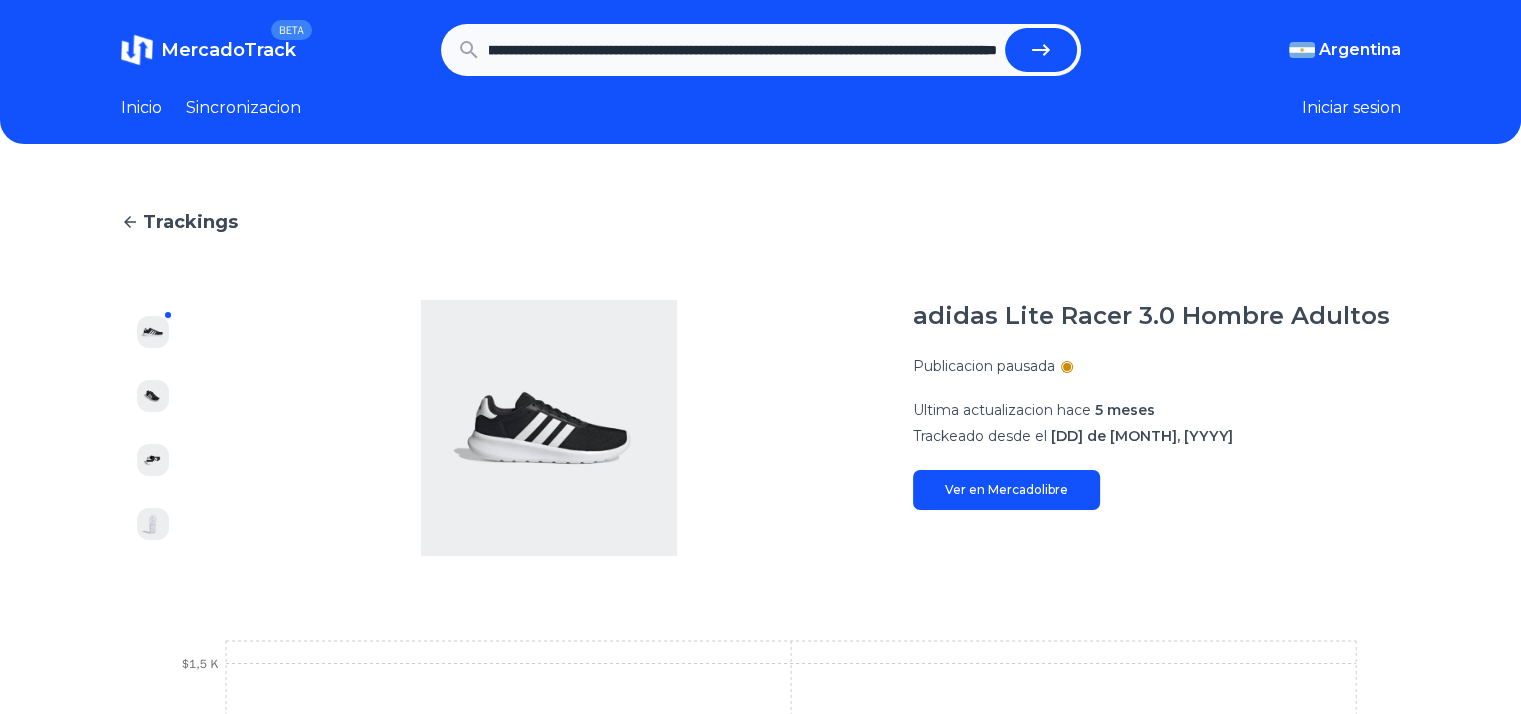 type on "**********" 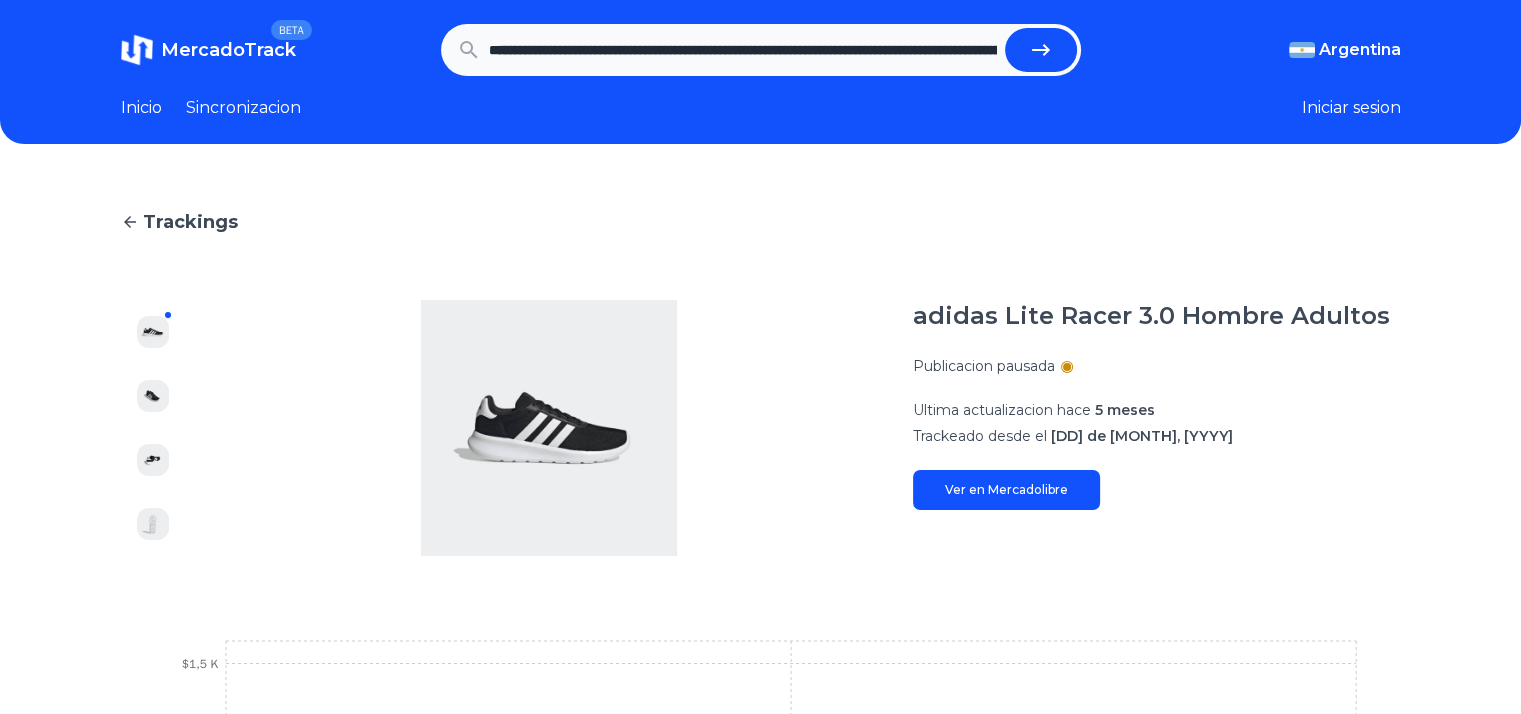 click at bounding box center (1041, 50) 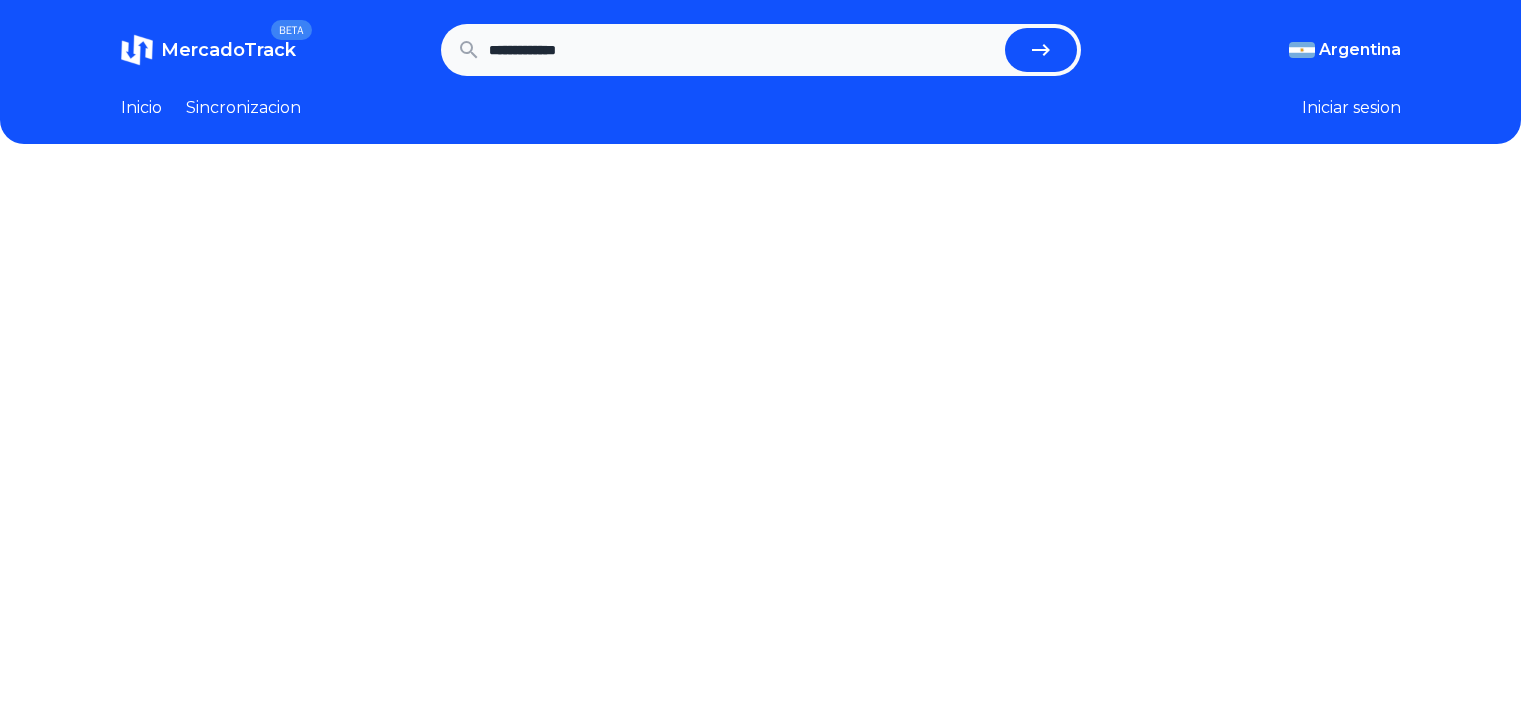 scroll, scrollTop: 0, scrollLeft: 0, axis: both 